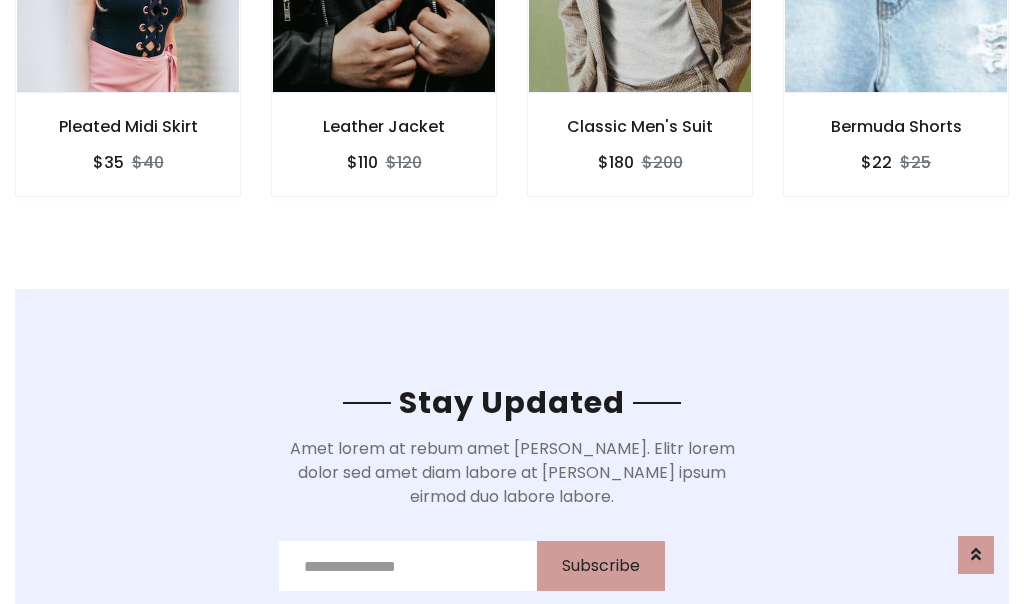scroll, scrollTop: 3012, scrollLeft: 0, axis: vertical 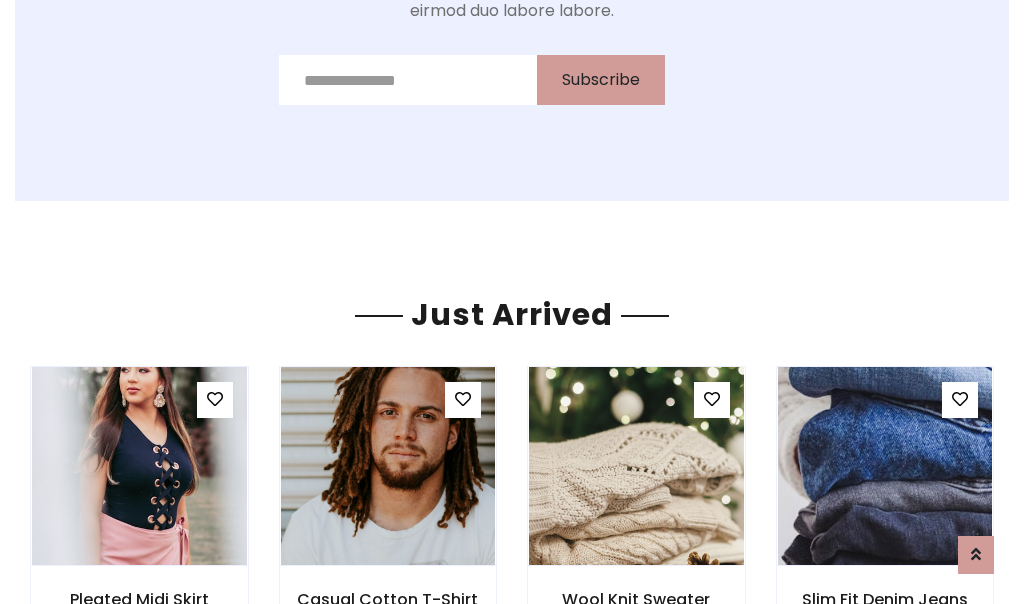 click on "Classic Men's Suit
$180
$200" at bounding box center [640, -428] 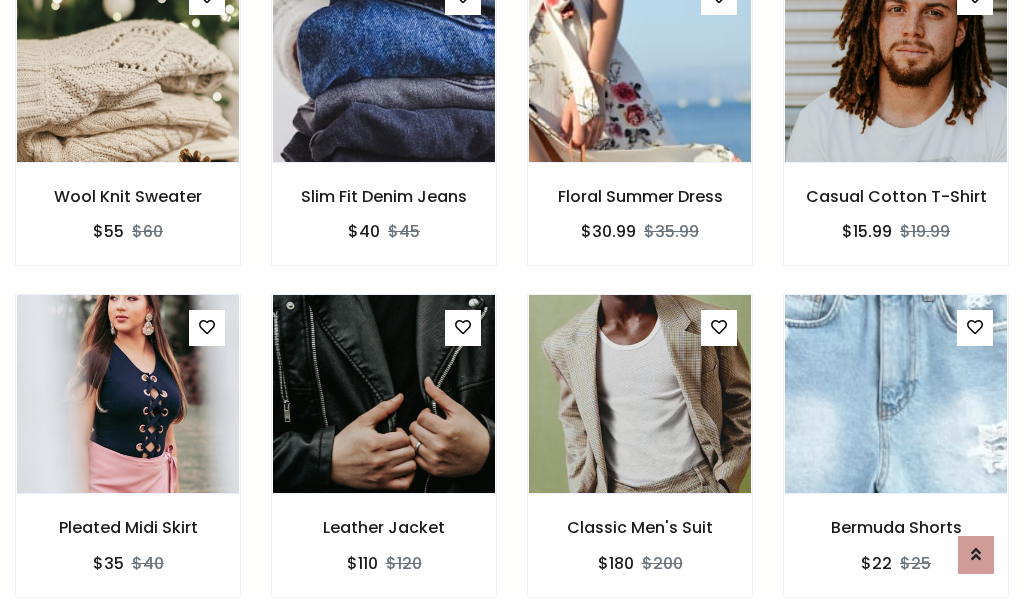 click on "Classic Men's Suit
$180
$200" at bounding box center (640, 459) 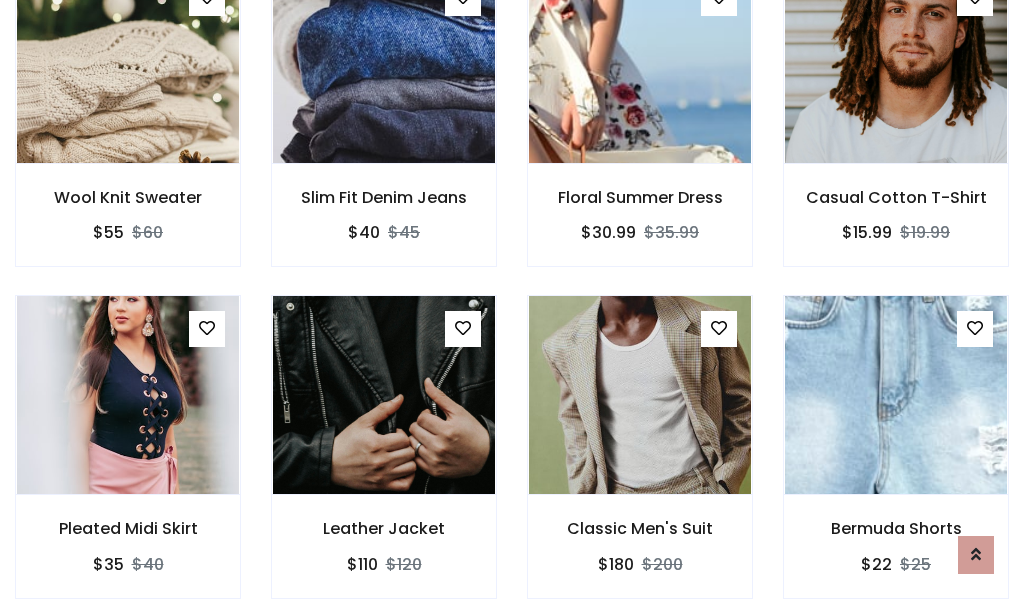 click on "Classic Men's Suit
$180
$200" at bounding box center [640, 460] 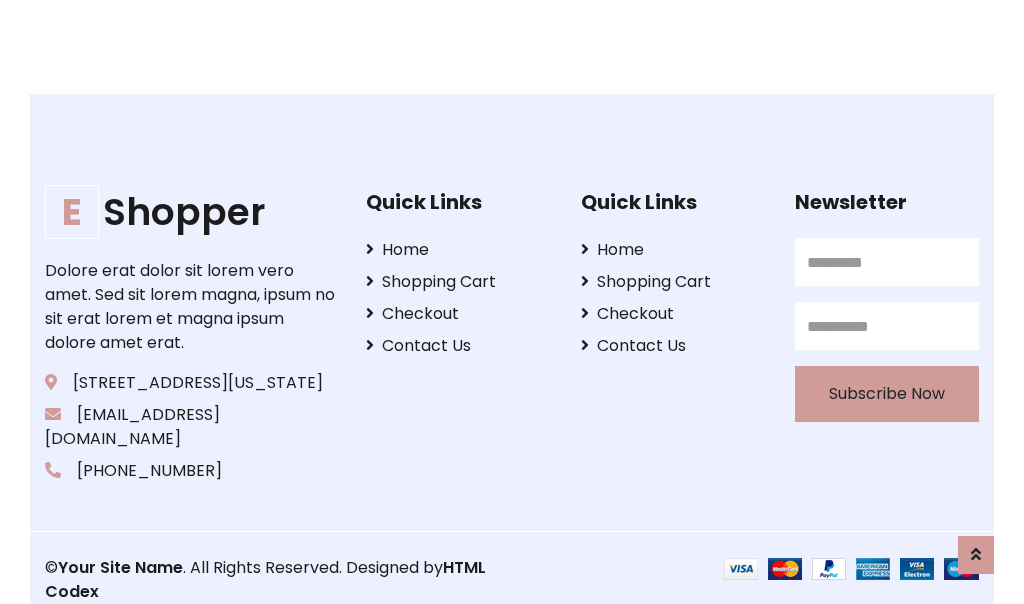 scroll, scrollTop: 3807, scrollLeft: 0, axis: vertical 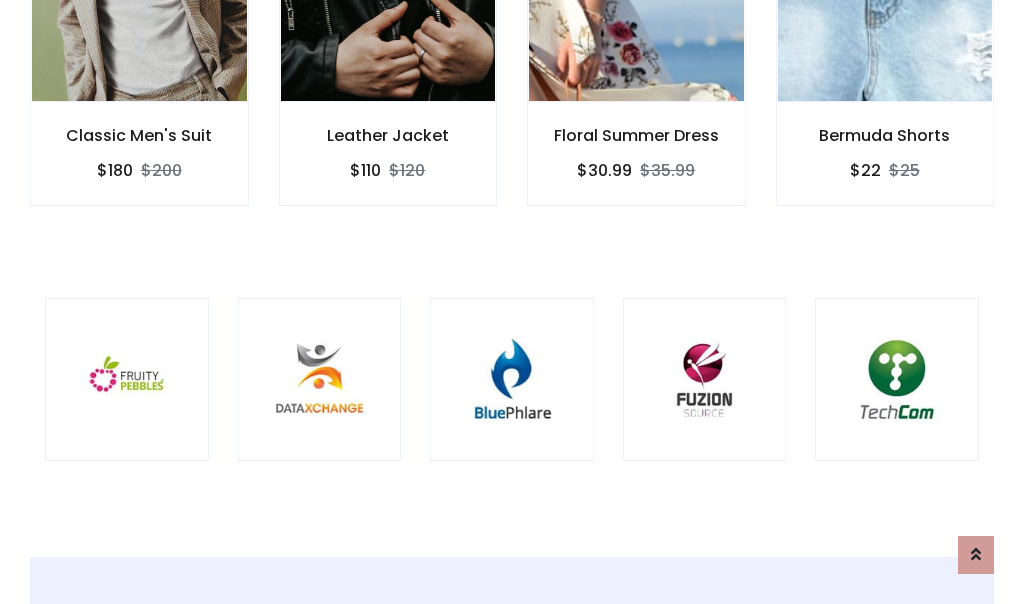 click at bounding box center (512, 380) 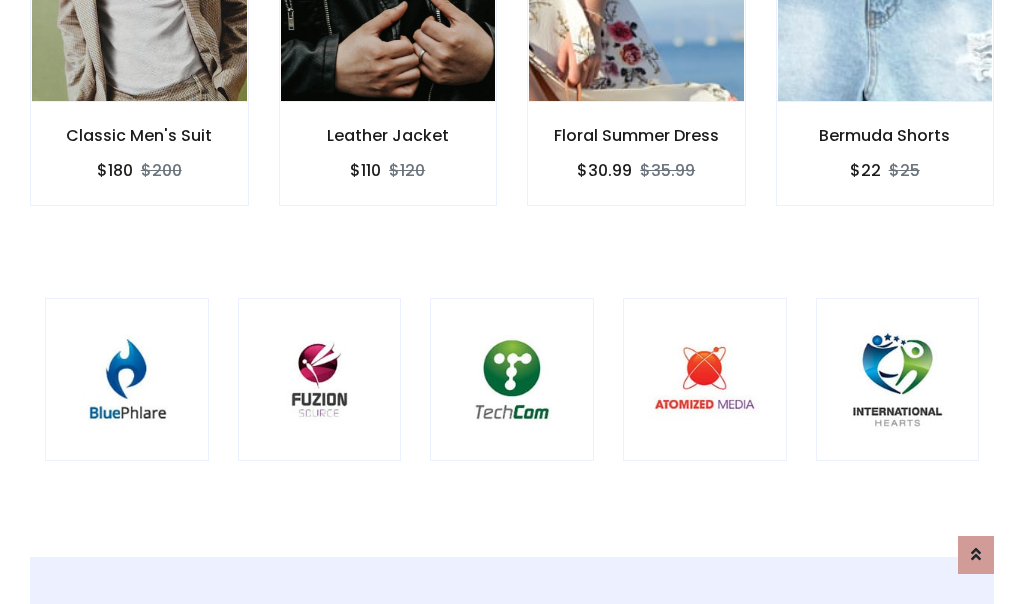 click at bounding box center [512, 380] 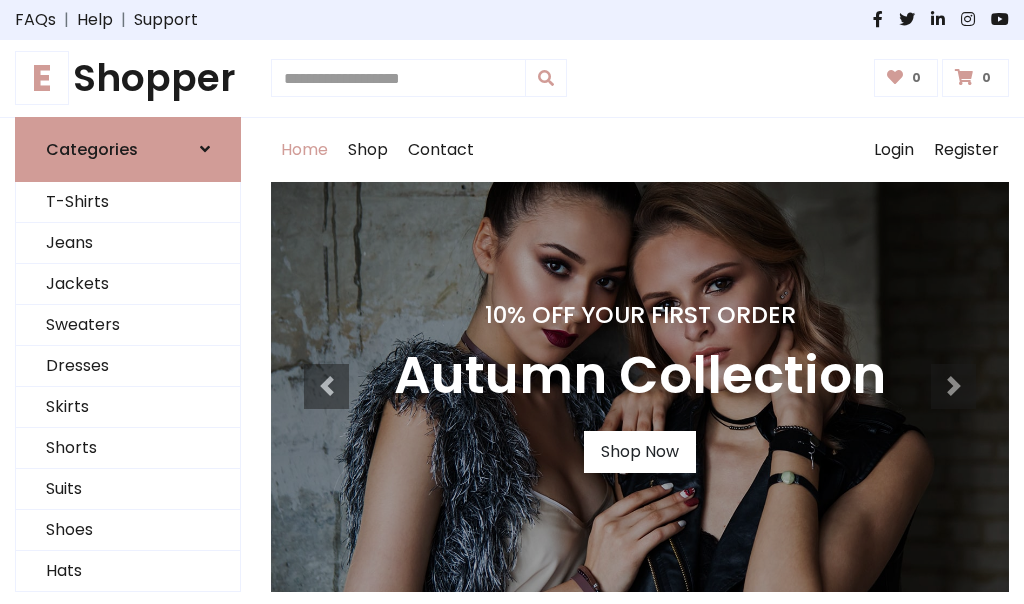 scroll, scrollTop: 0, scrollLeft: 0, axis: both 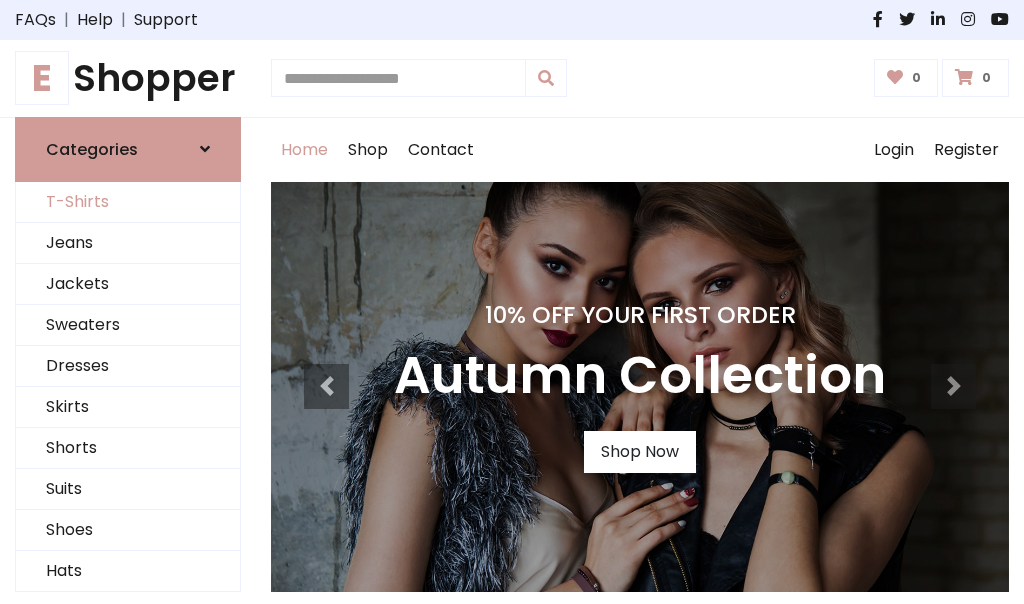 click on "T-Shirts" at bounding box center (128, 202) 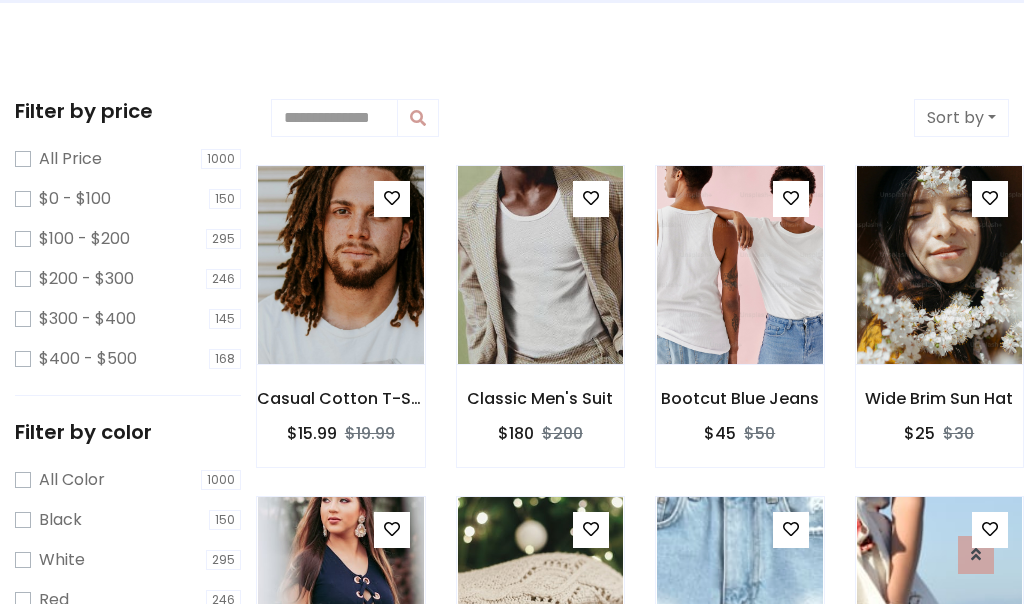 scroll, scrollTop: 0, scrollLeft: 0, axis: both 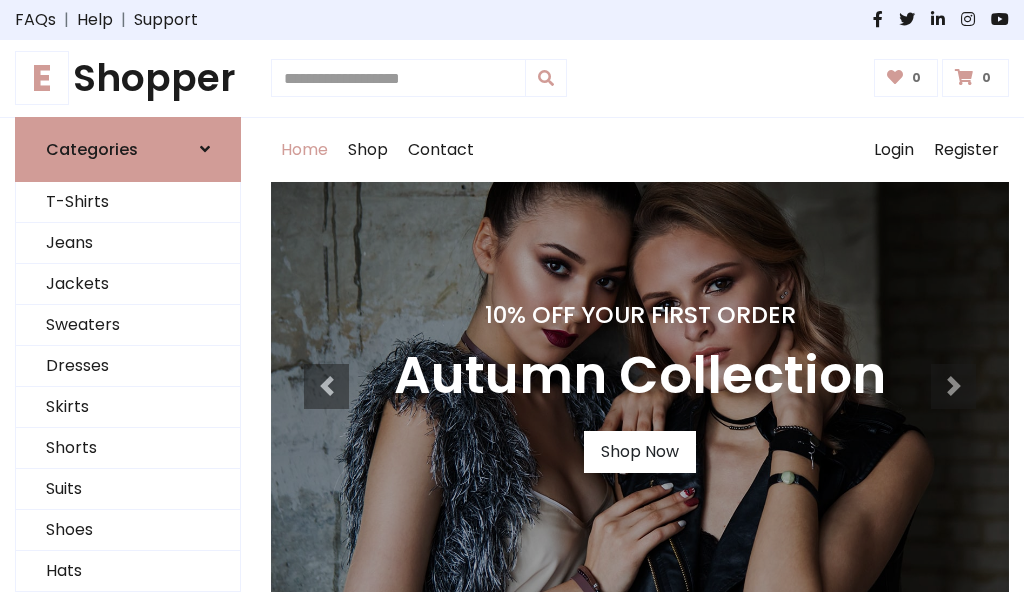 click on "E Shopper" at bounding box center (128, 78) 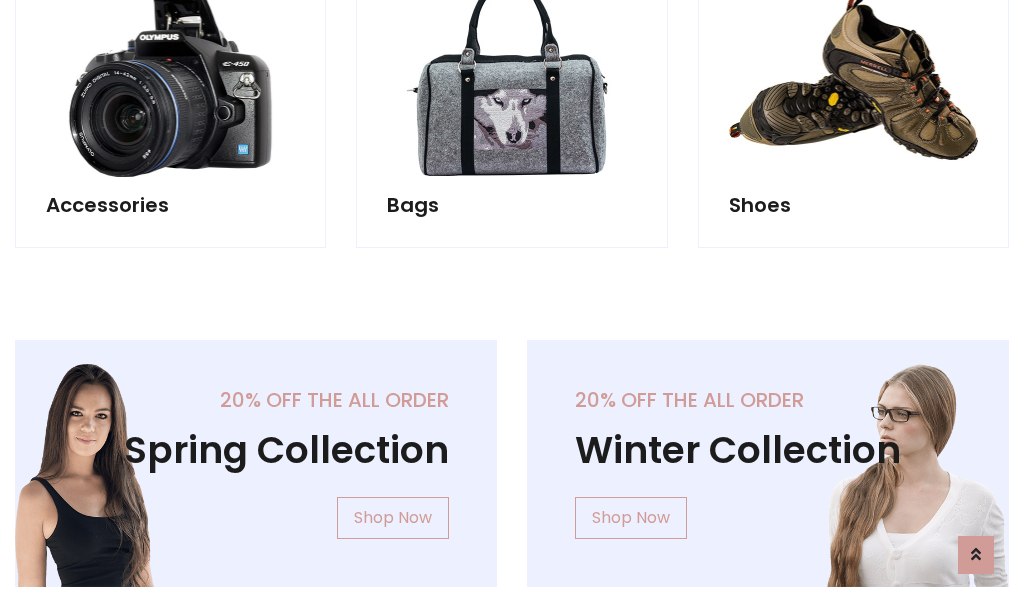 scroll, scrollTop: 1943, scrollLeft: 0, axis: vertical 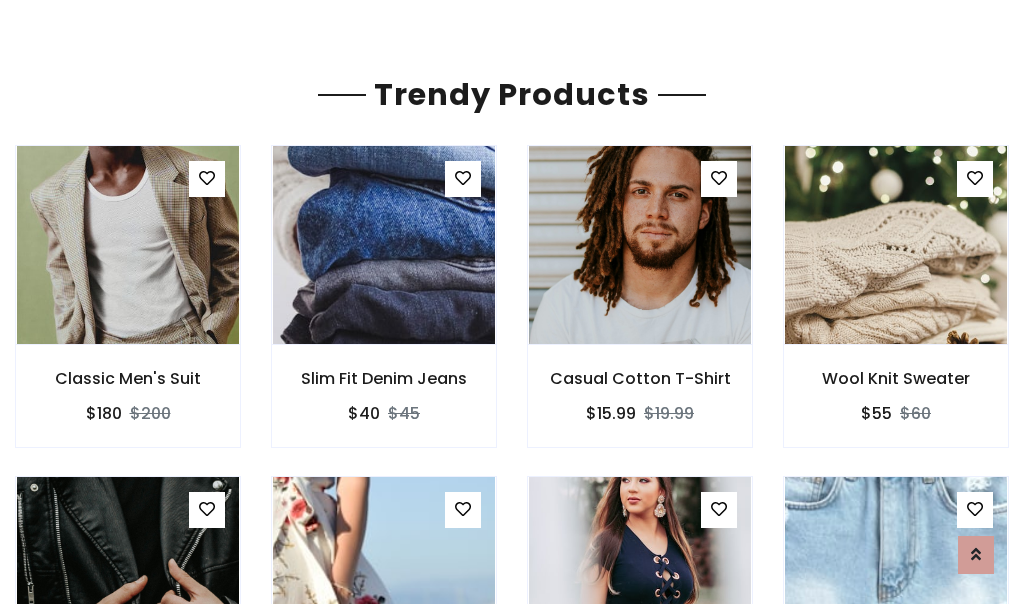 click on "Shop" at bounding box center (368, -1793) 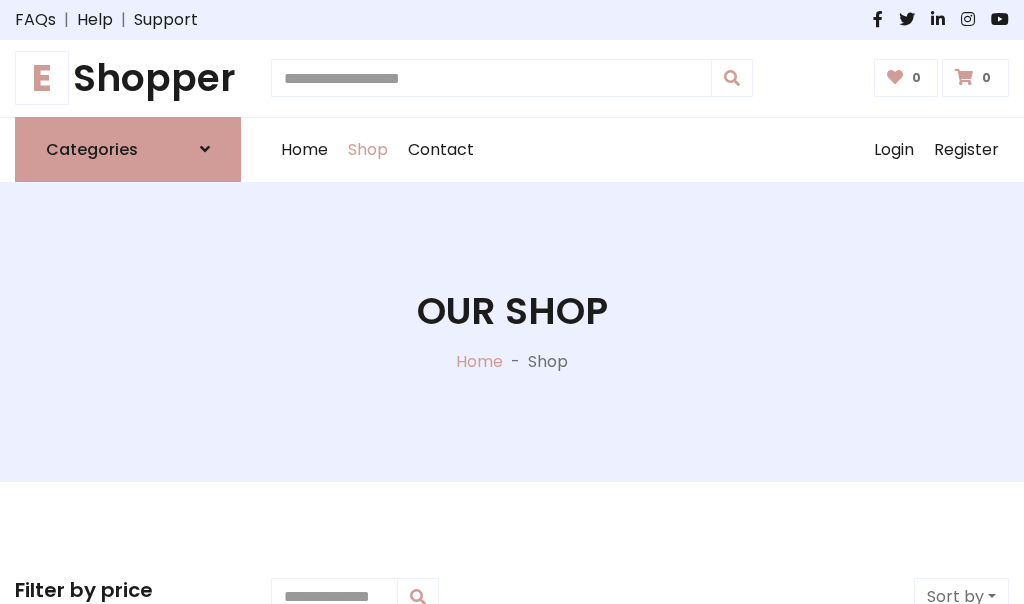 scroll, scrollTop: 0, scrollLeft: 0, axis: both 